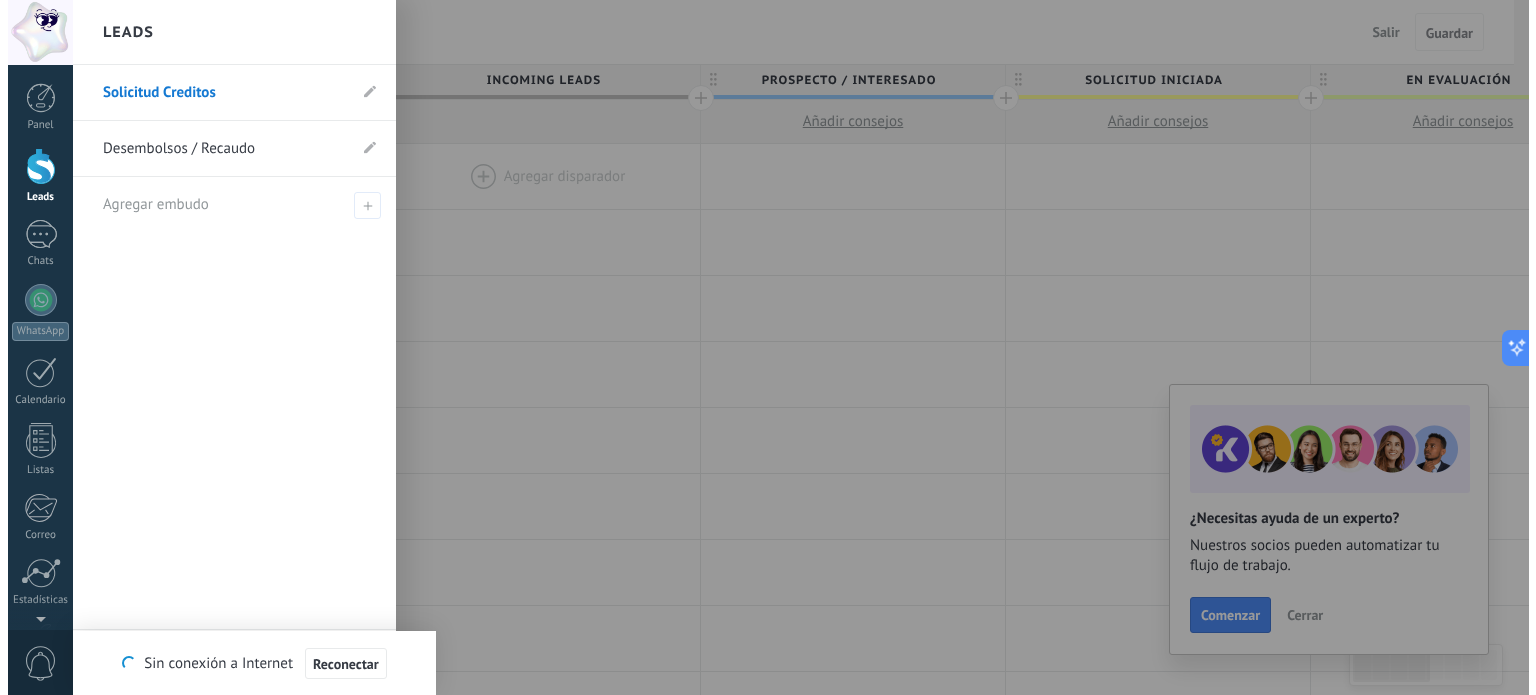 scroll, scrollTop: 0, scrollLeft: 0, axis: both 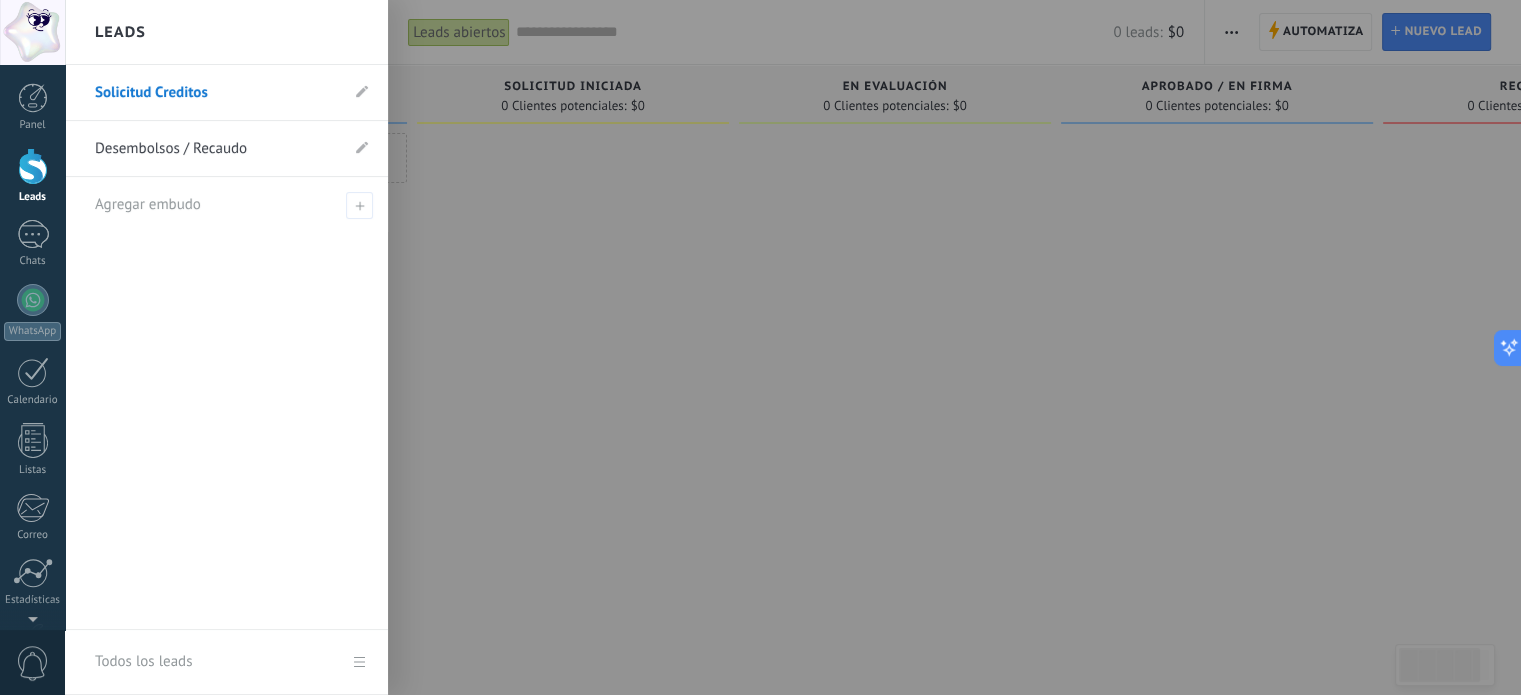click on "Solicitud Creditos" at bounding box center [216, 93] 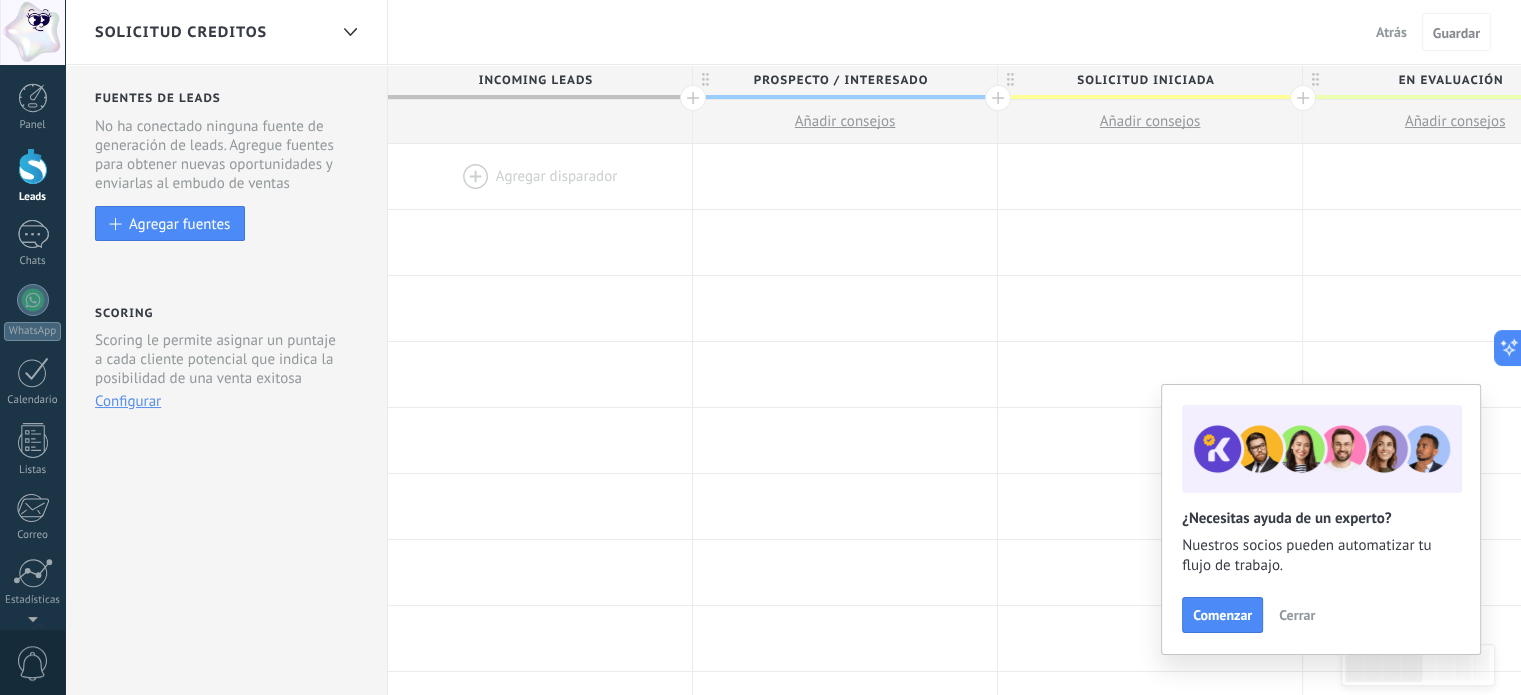 click on "Atrás" at bounding box center [1391, 32] 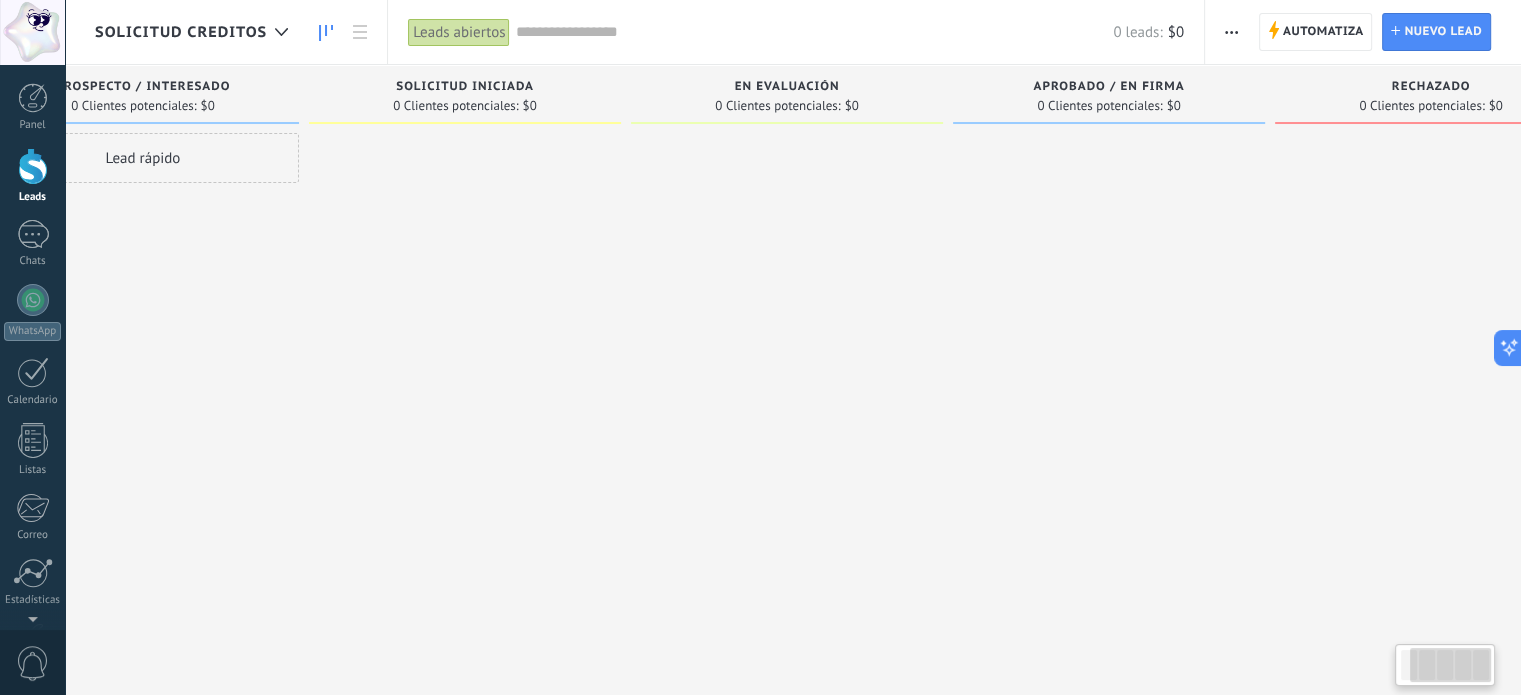scroll, scrollTop: 0, scrollLeft: 204, axis: horizontal 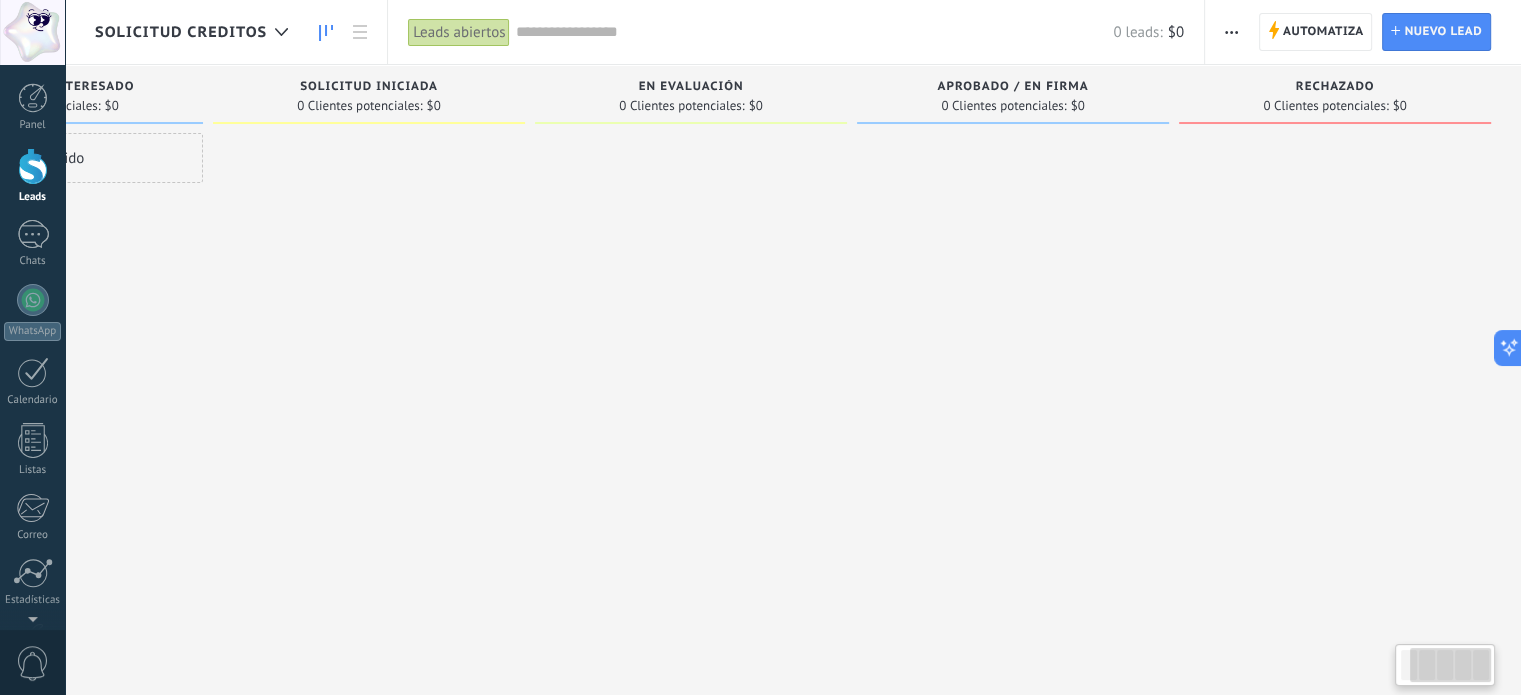 drag, startPoint x: 1084, startPoint y: 147, endPoint x: 736, endPoint y: 143, distance: 348.02298 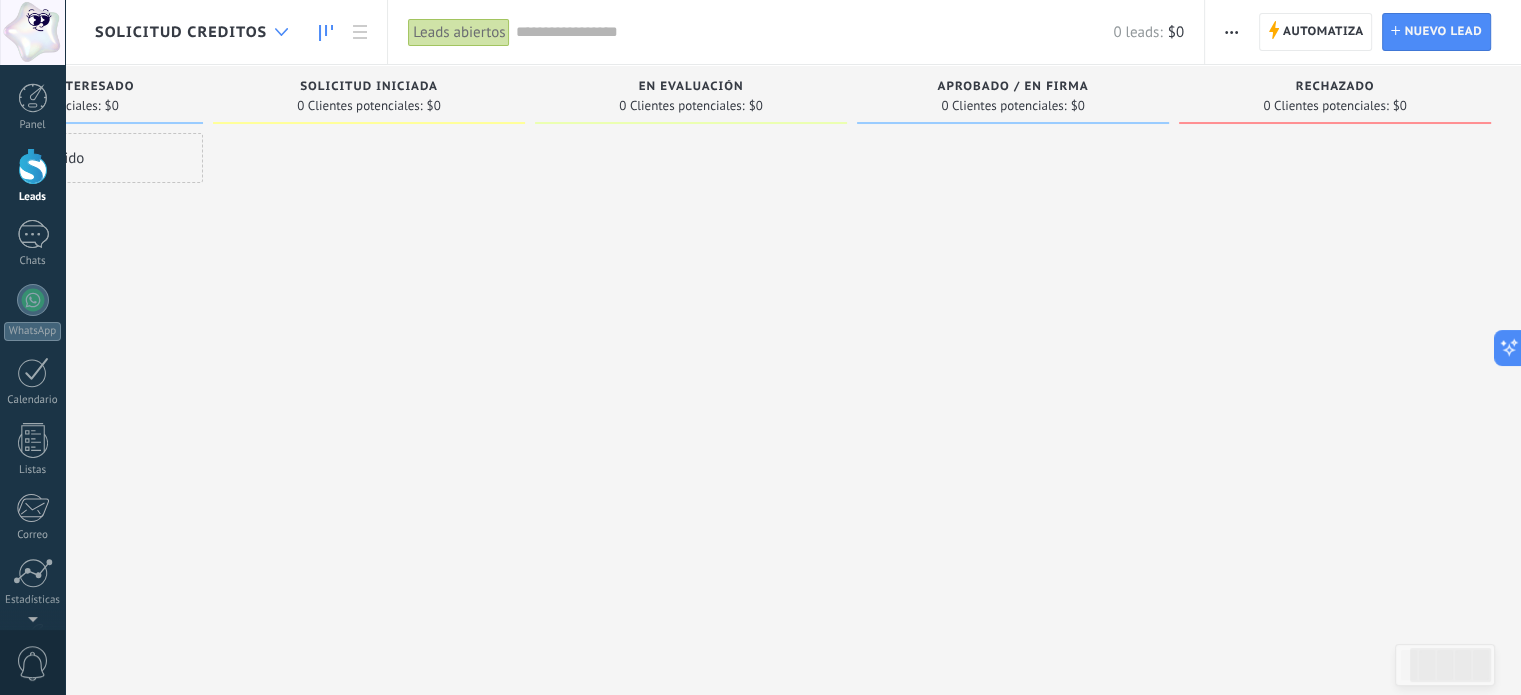 click at bounding box center [281, 32] 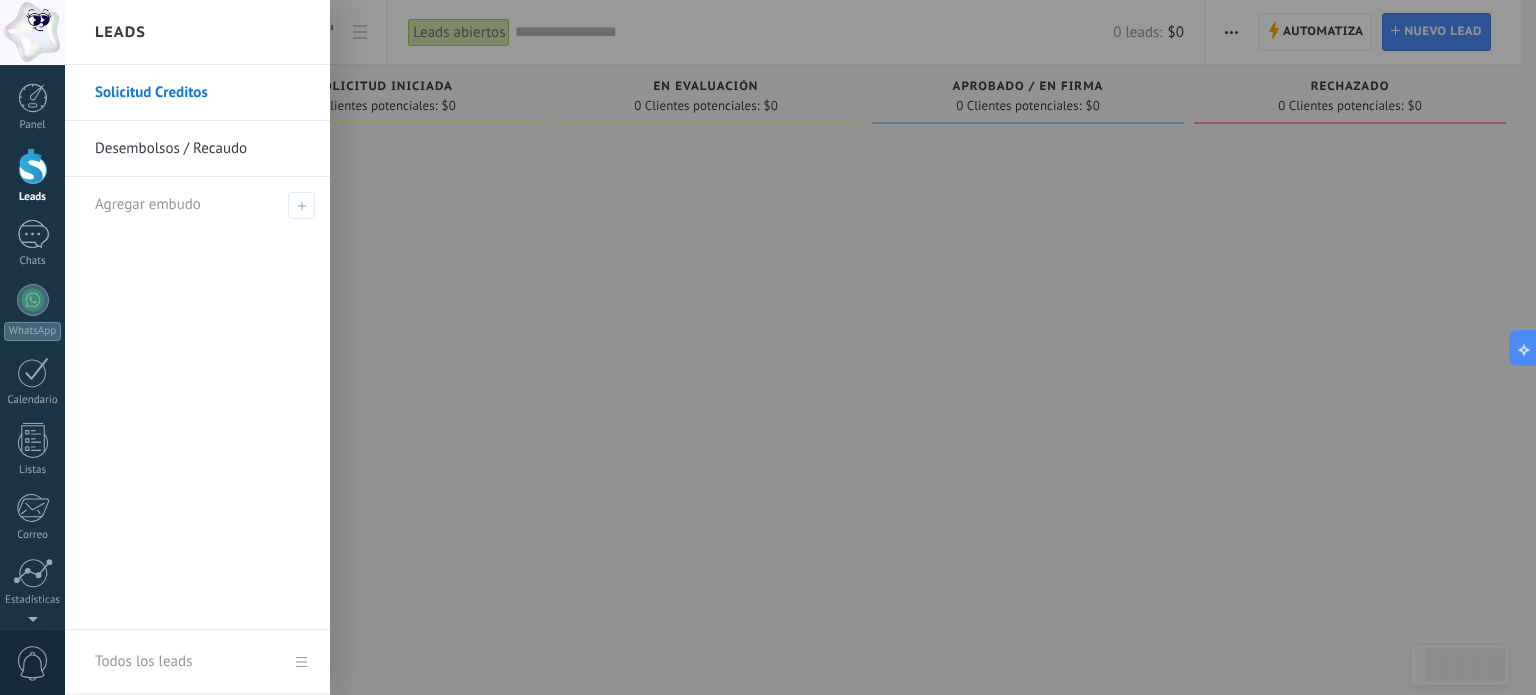 click on "Desembolsos / Recaudo" at bounding box center (202, 149) 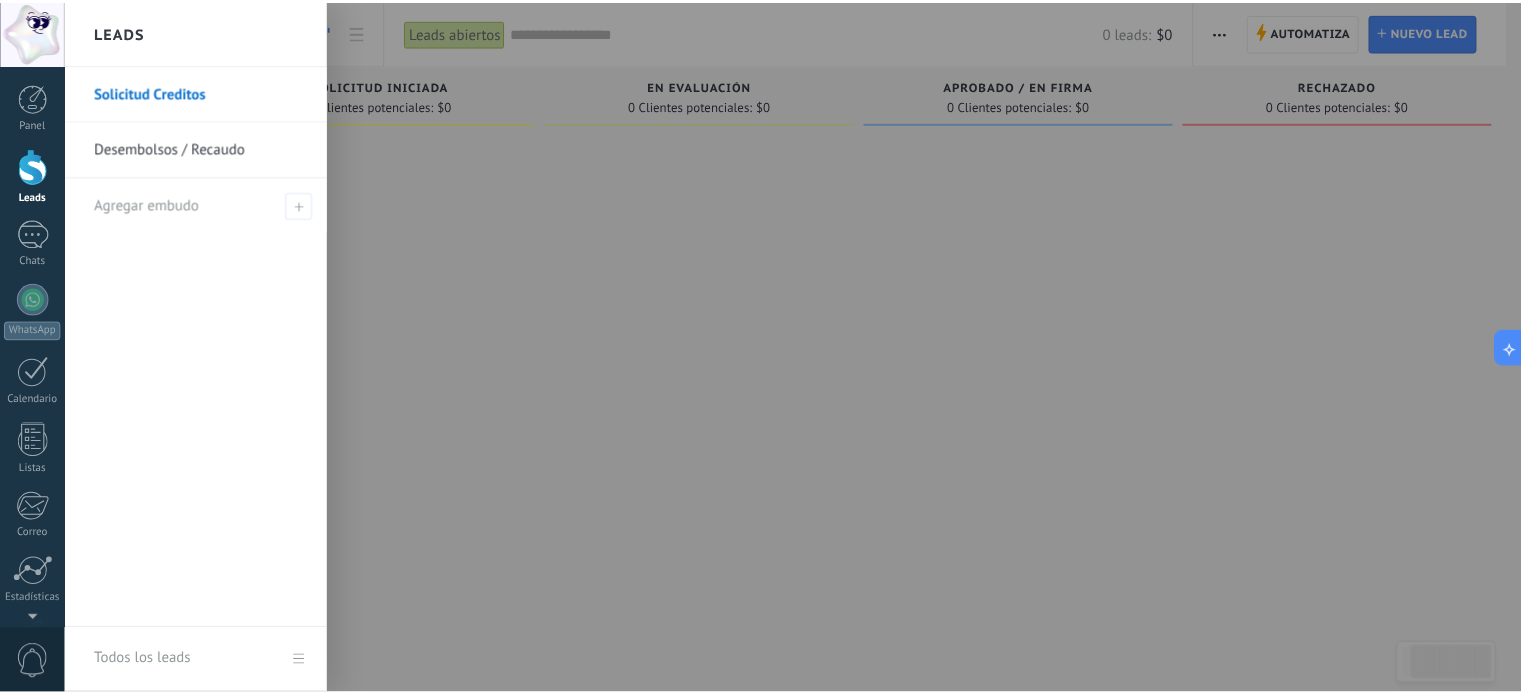 scroll, scrollTop: 0, scrollLeft: 188, axis: horizontal 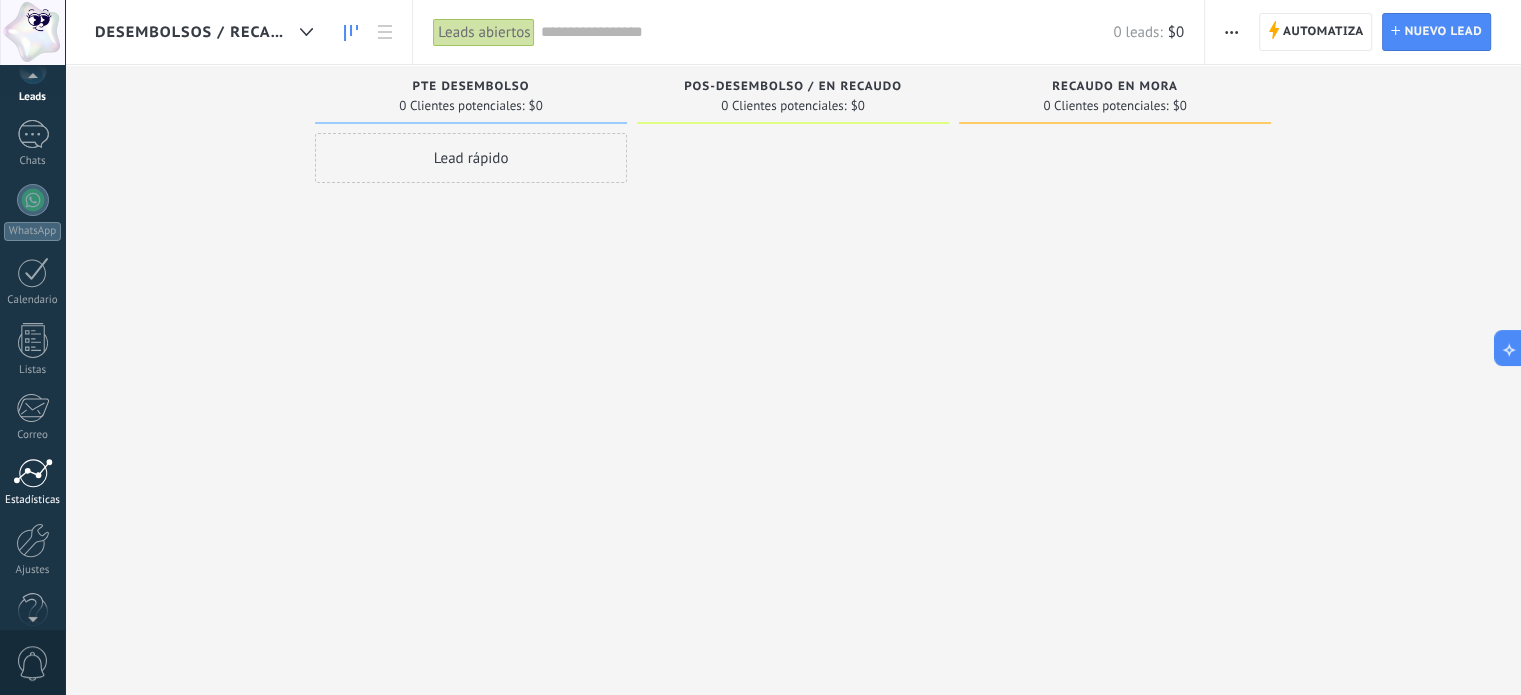 click at bounding box center [33, 473] 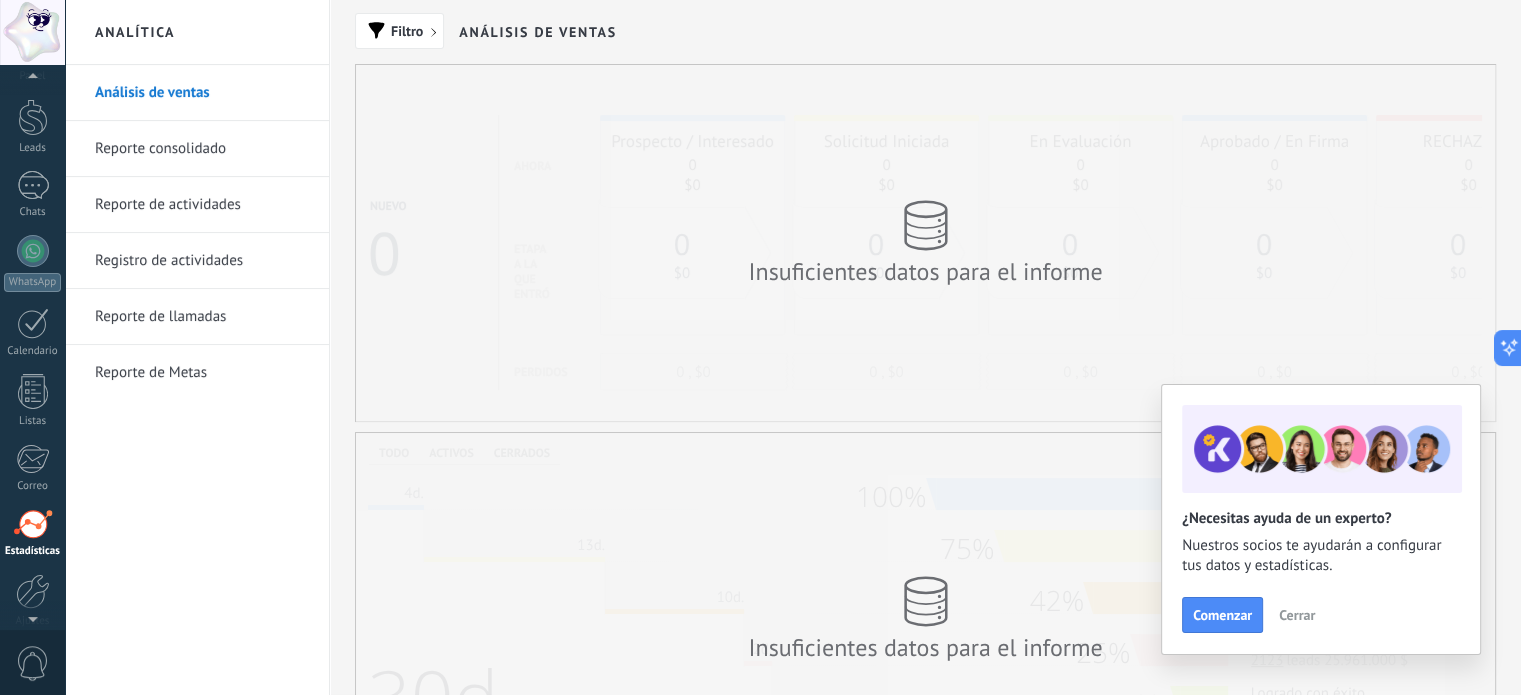scroll, scrollTop: 0, scrollLeft: 0, axis: both 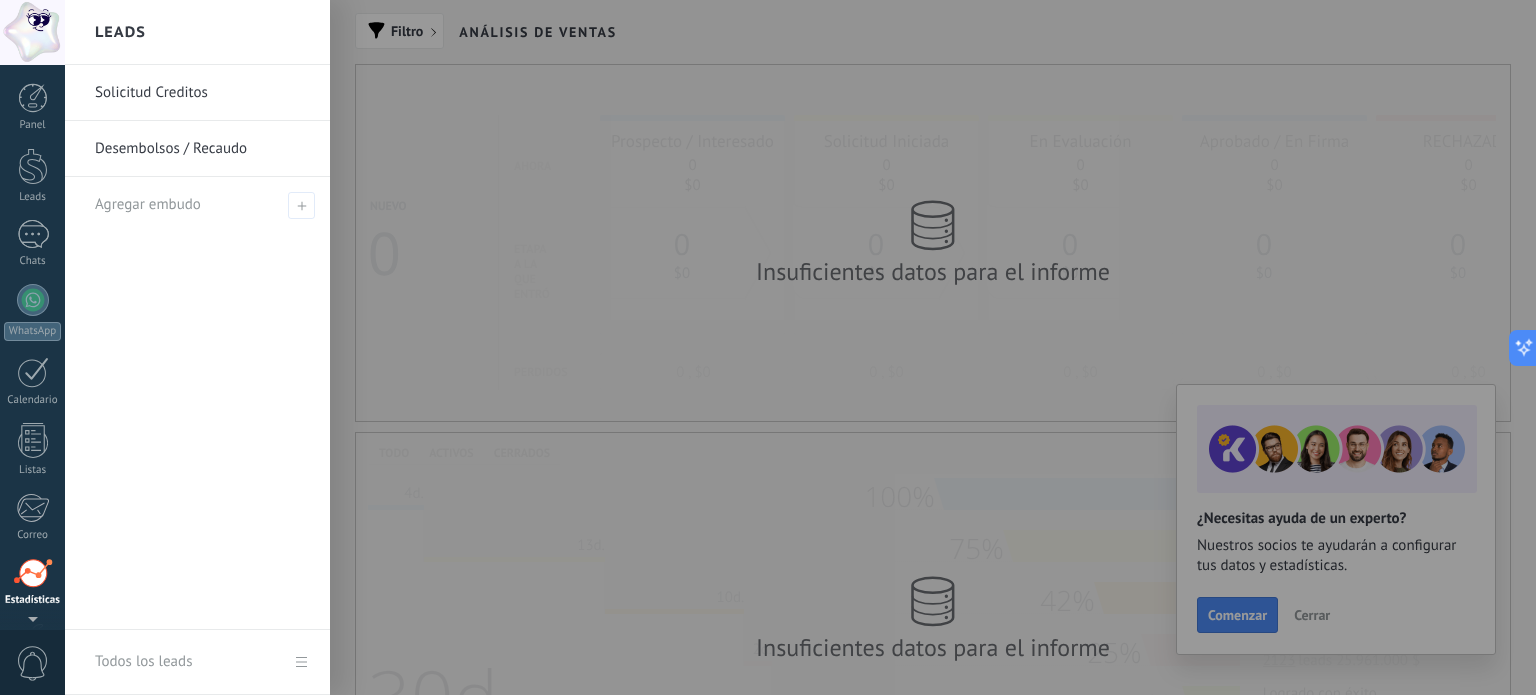 click on "Solicitud Creditos" at bounding box center [202, 93] 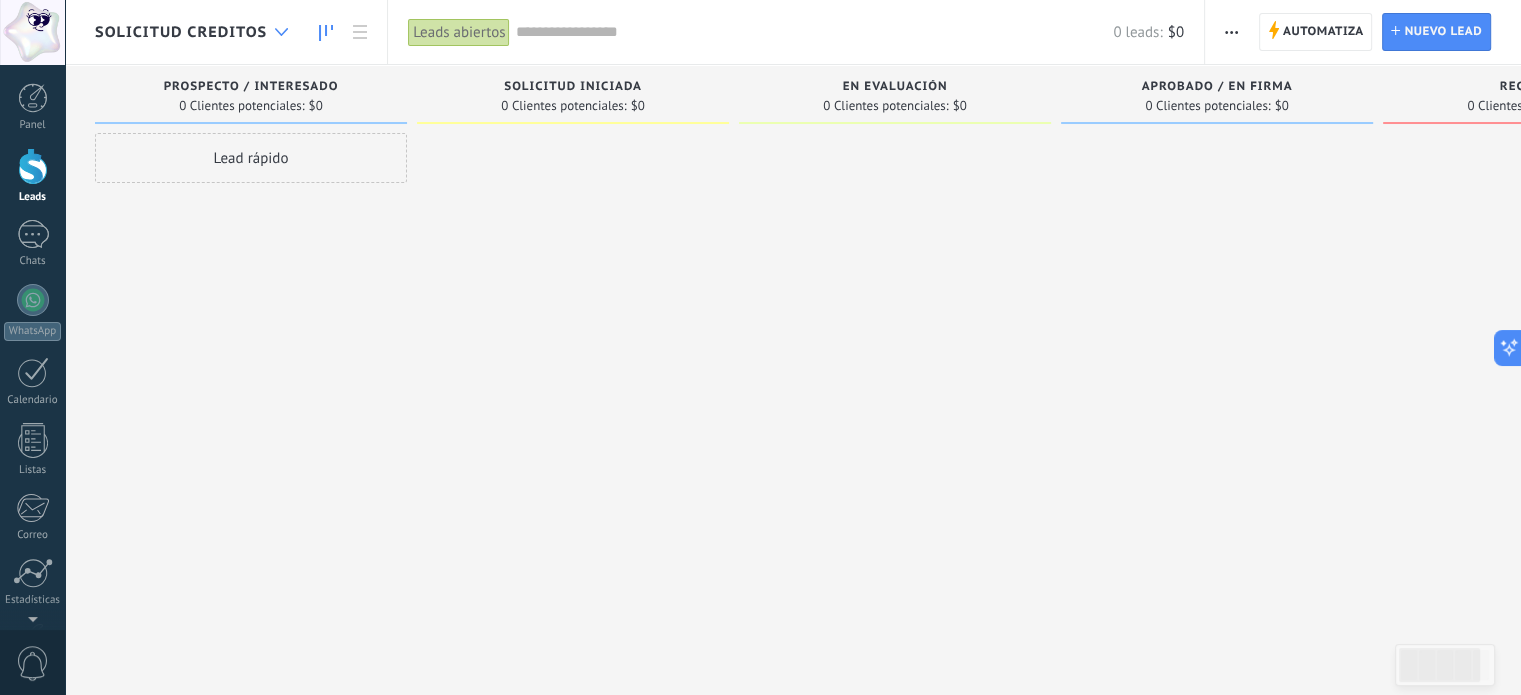 click 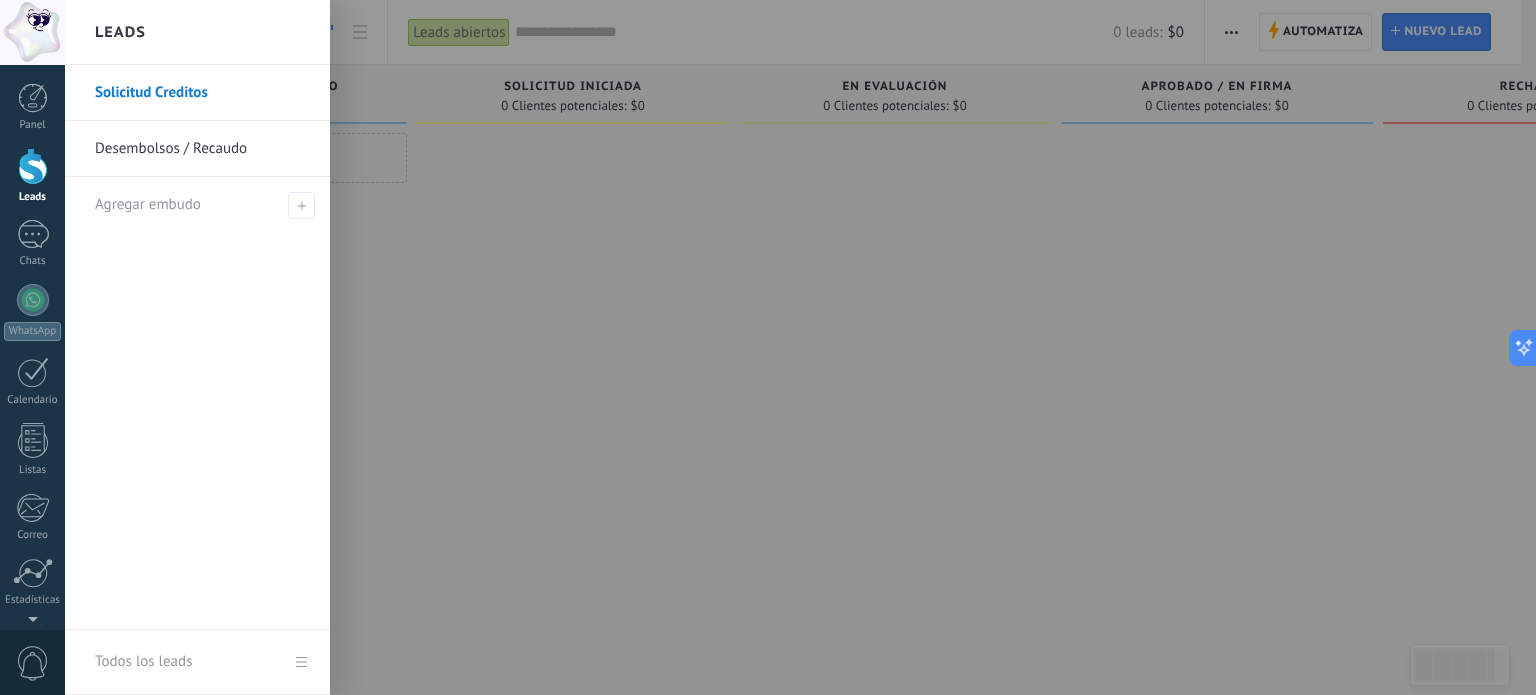 click on "Desembolsos / Recaudo" at bounding box center (202, 149) 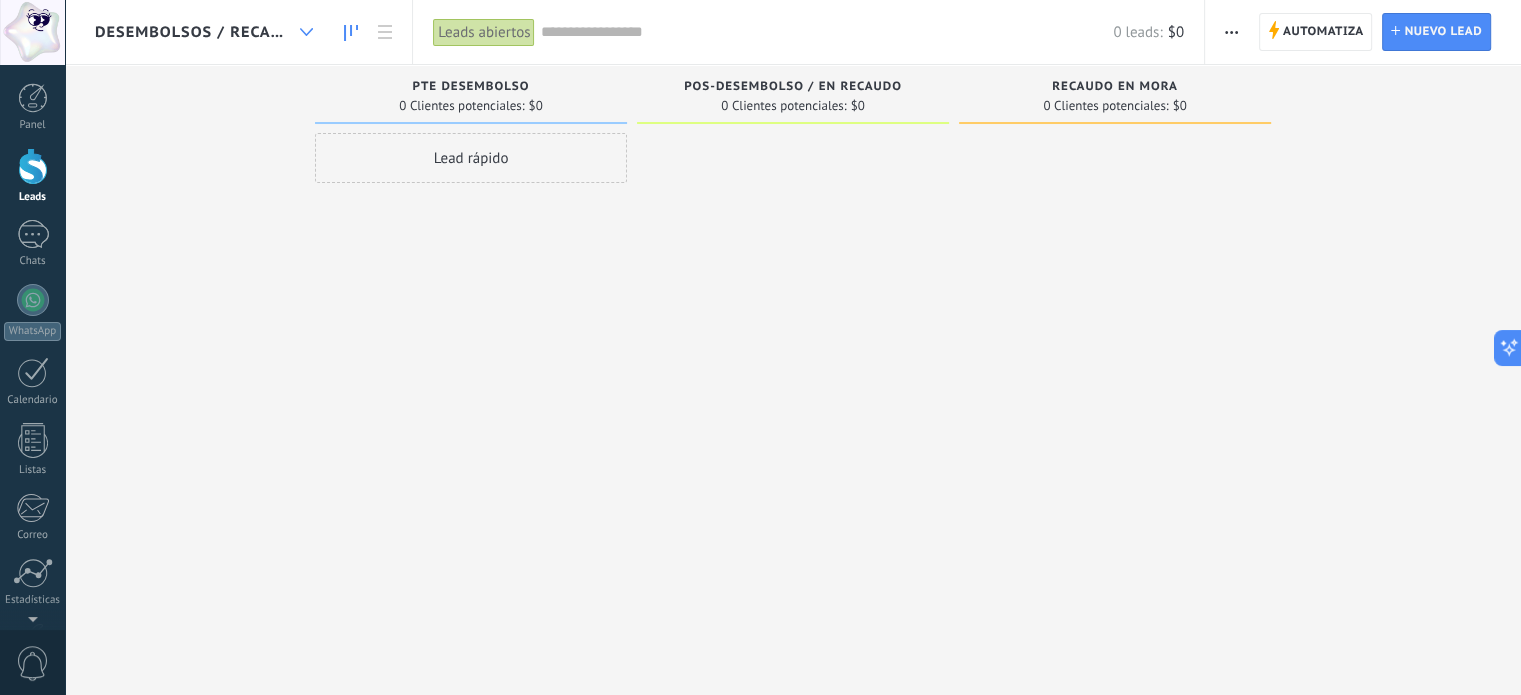 click 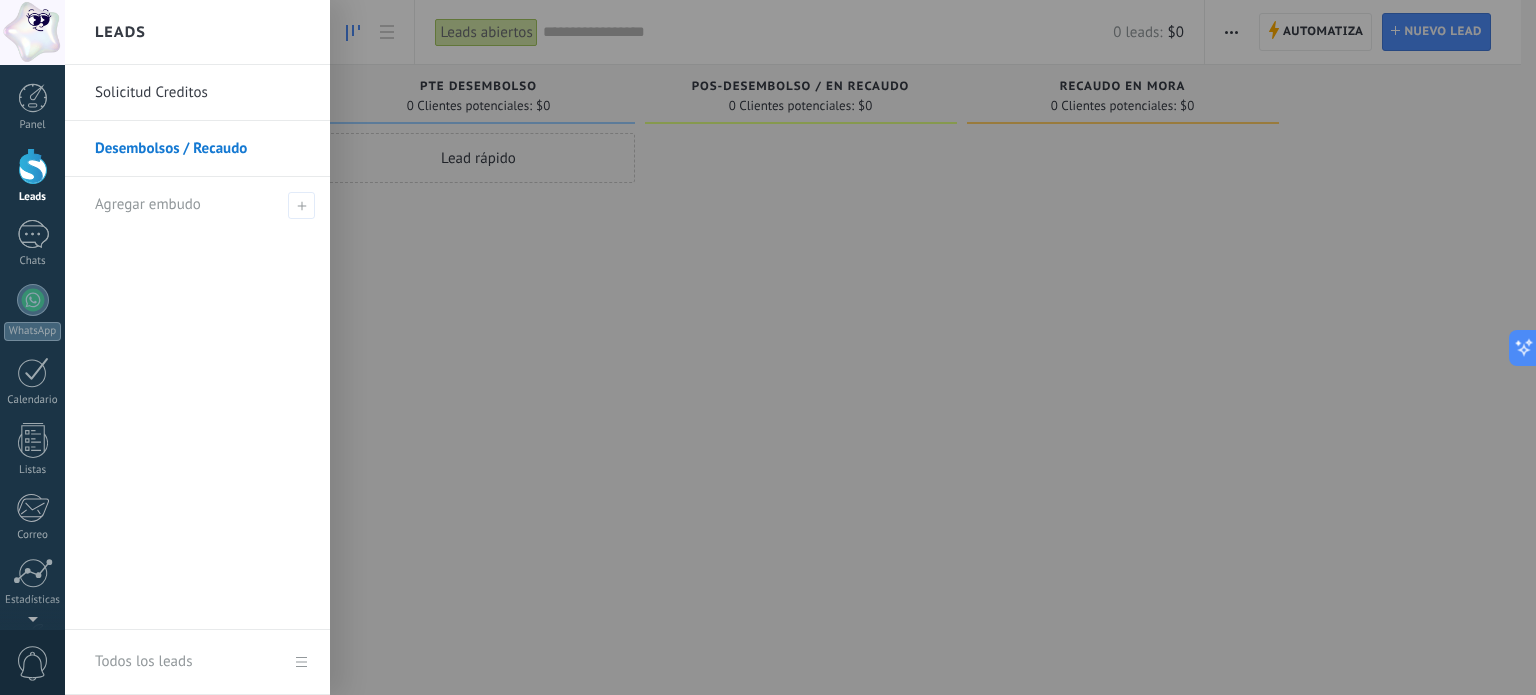 click on "Solicitud Creditos" at bounding box center [202, 93] 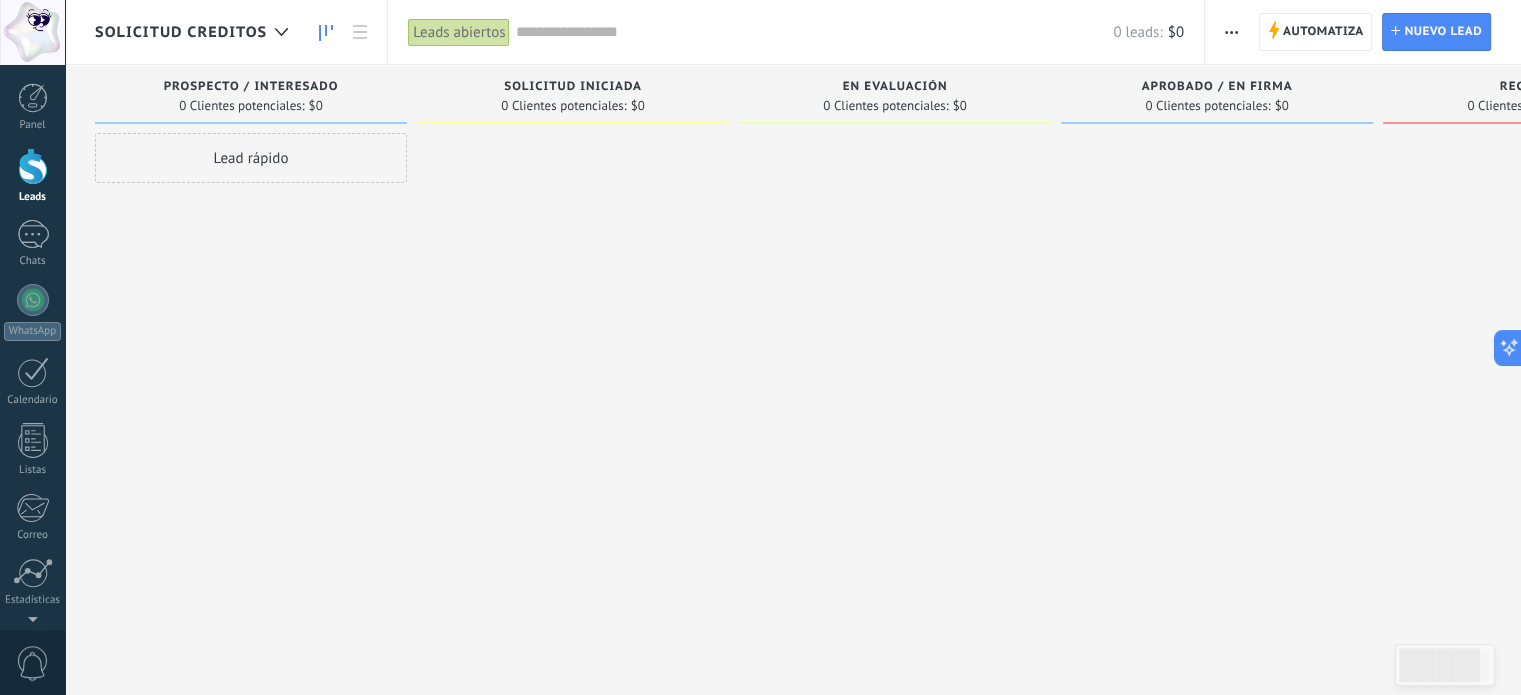 drag, startPoint x: 635, startPoint y: 136, endPoint x: 853, endPoint y: 39, distance: 238.60637 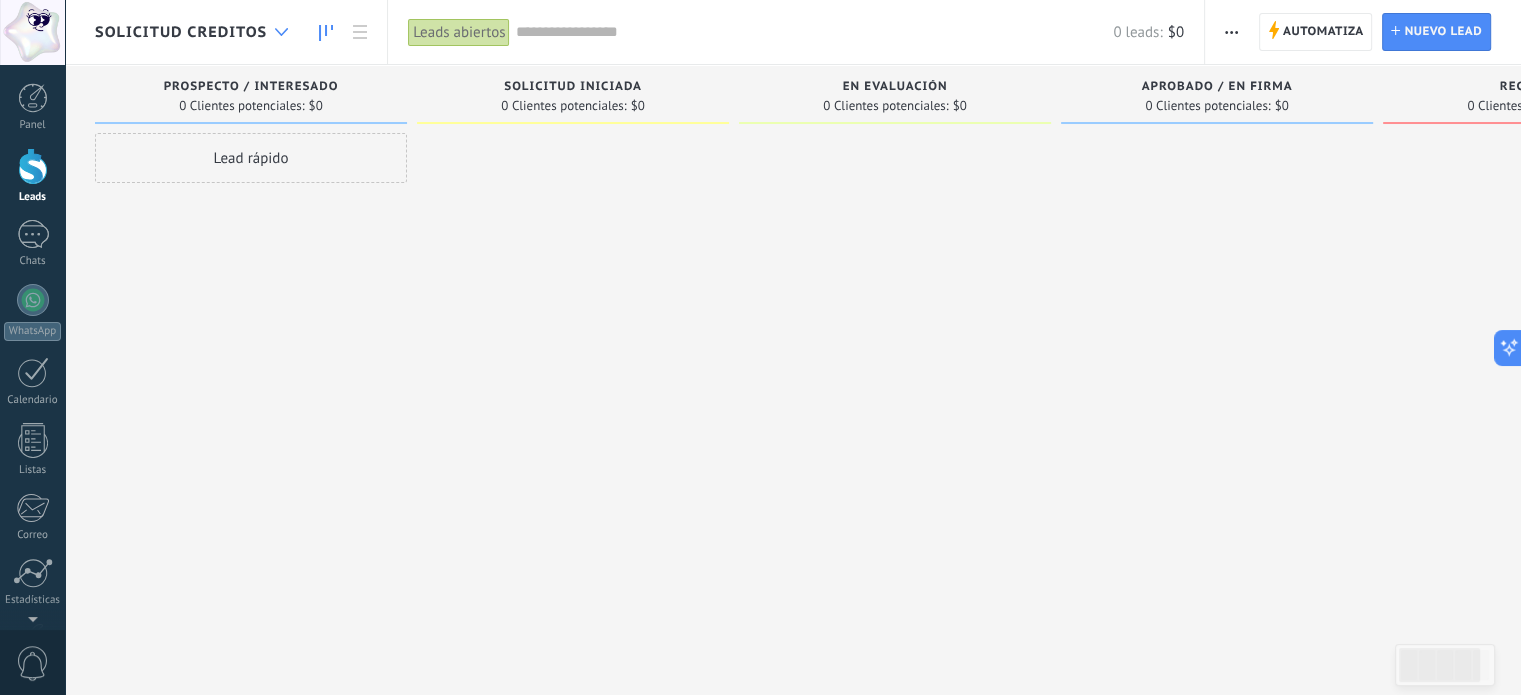 click 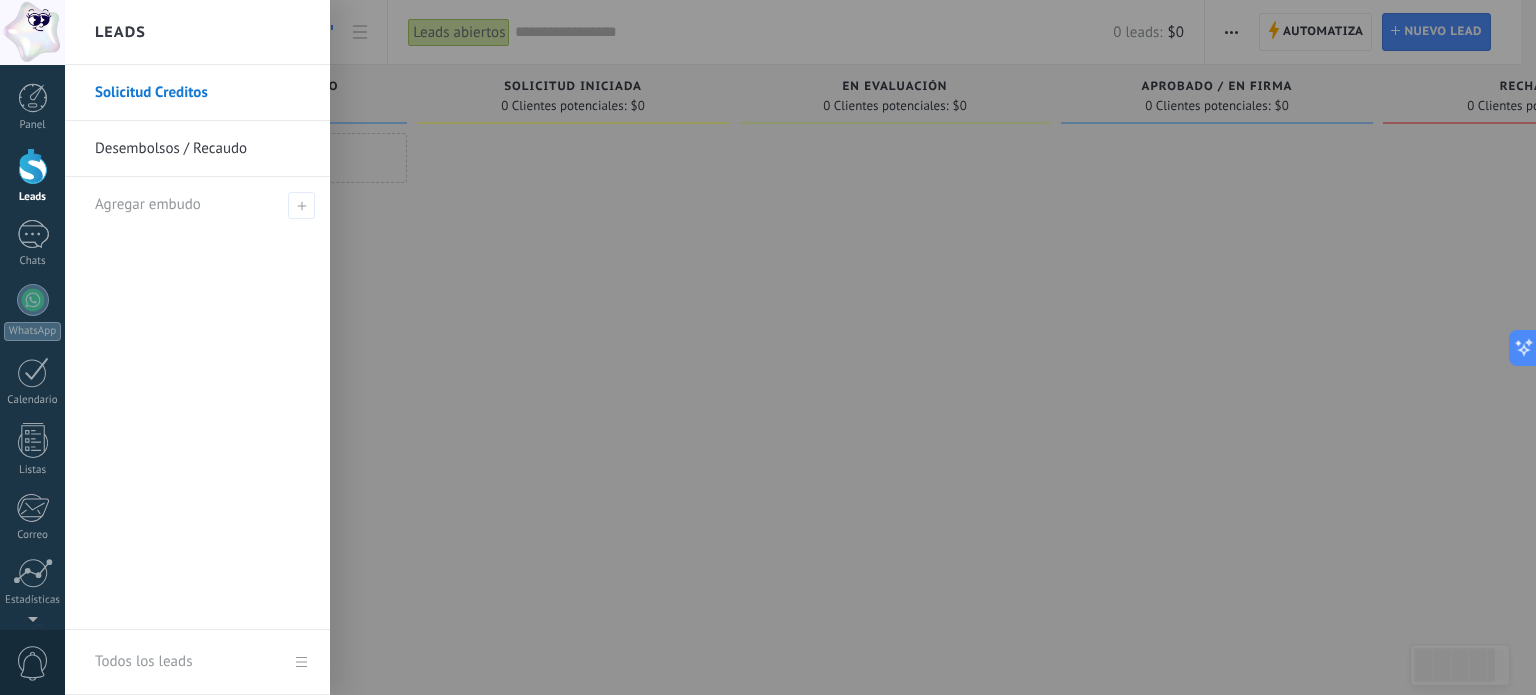 click on "Desembolsos / Recaudo" at bounding box center (202, 149) 